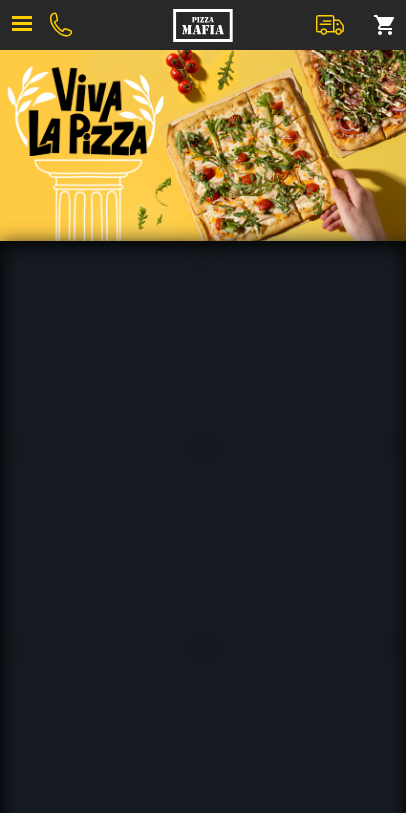 scroll, scrollTop: 0, scrollLeft: 0, axis: both 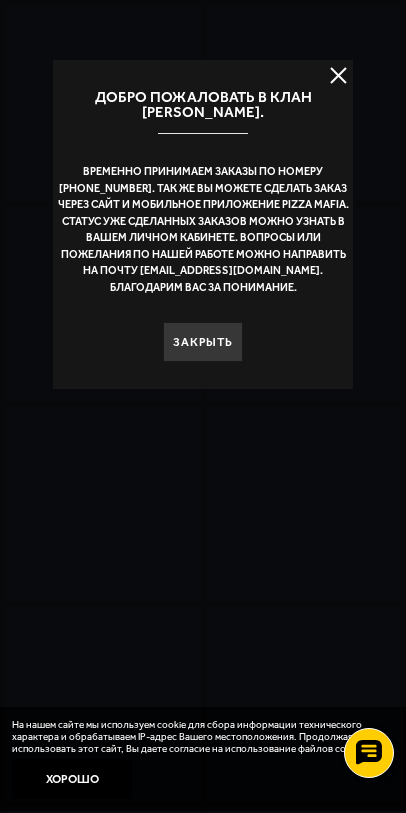 click on "Закрыть" at bounding box center [203, 342] 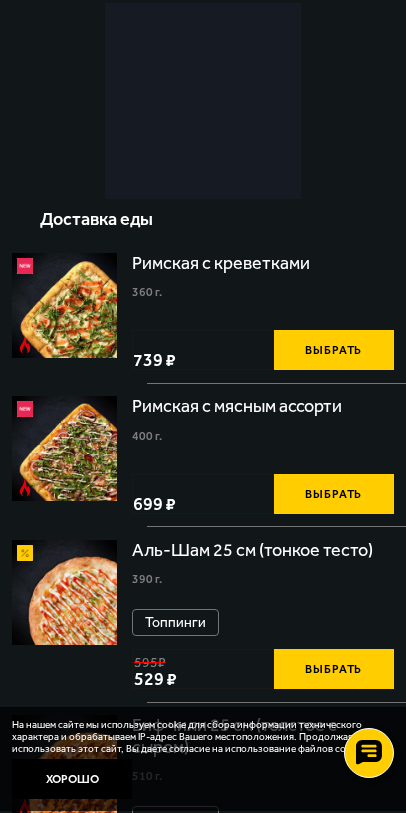 scroll, scrollTop: 1300, scrollLeft: 0, axis: vertical 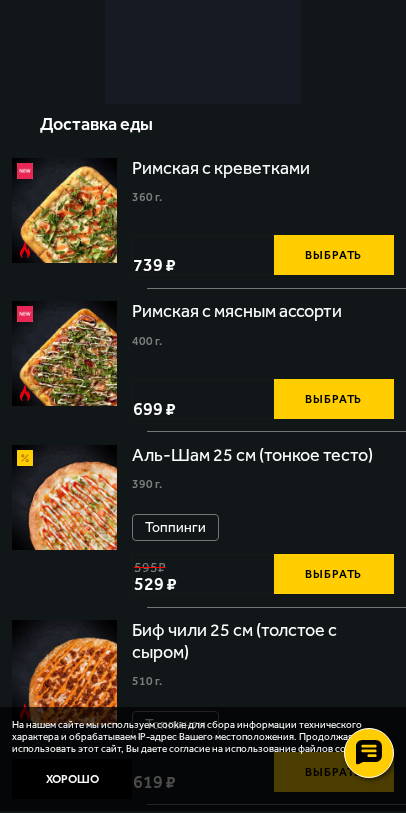click on "Выбрать" at bounding box center (334, 969) 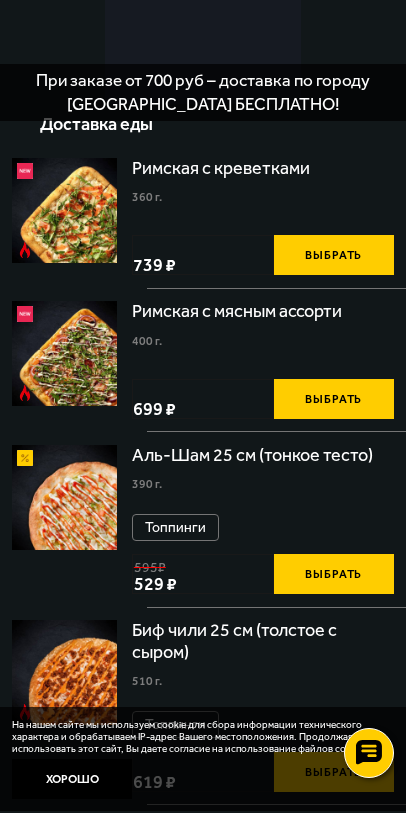 click on "При заказе от 700 руб – доставка по городу [GEOGRAPHIC_DATA] БЕСПЛАТНО!" at bounding box center [203, 92] 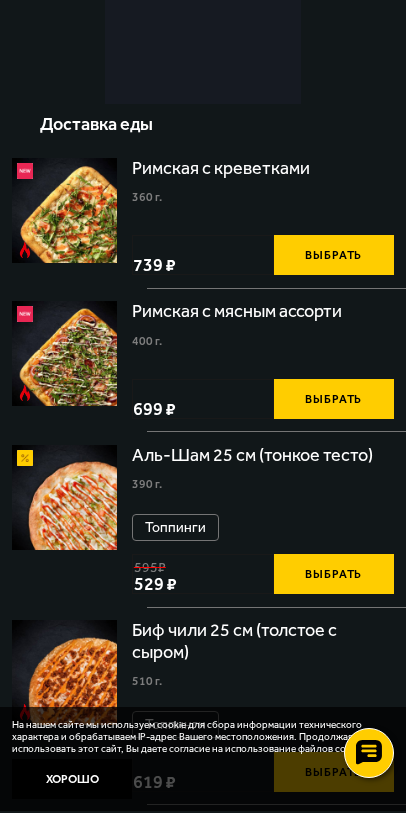 click on "−" at bounding box center (294, 969) 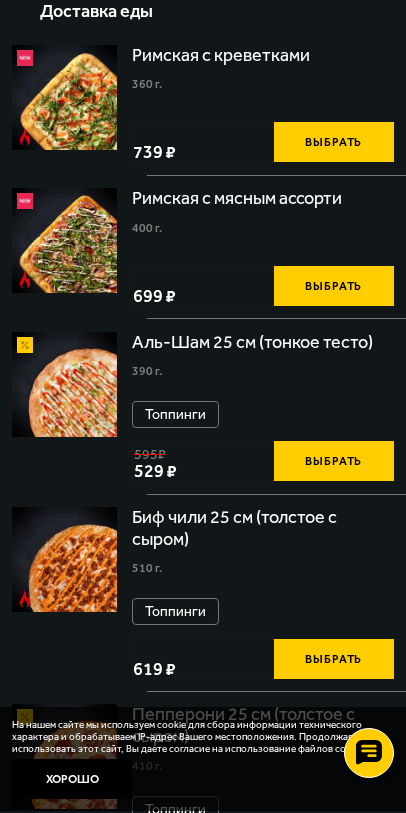 scroll, scrollTop: 1400, scrollLeft: 0, axis: vertical 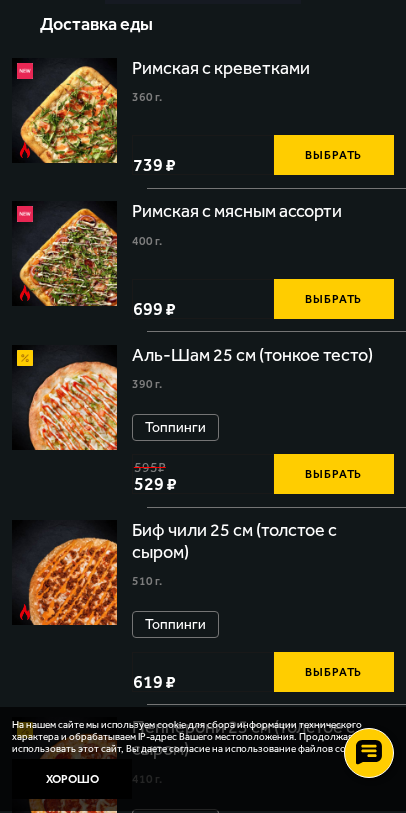 click at bounding box center (0, 0) 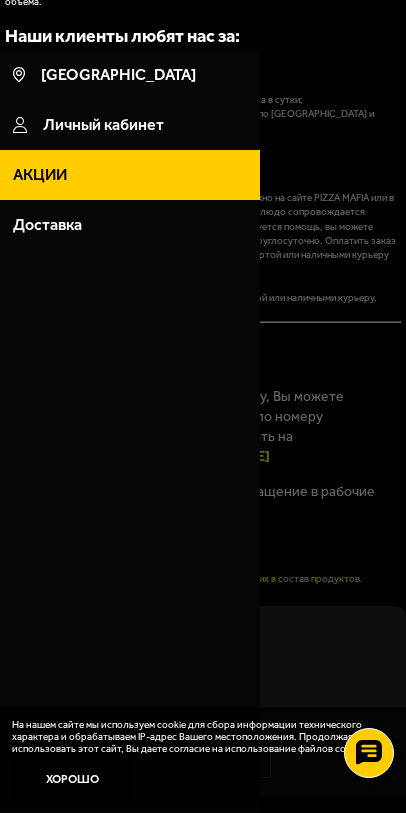 scroll, scrollTop: 0, scrollLeft: 0, axis: both 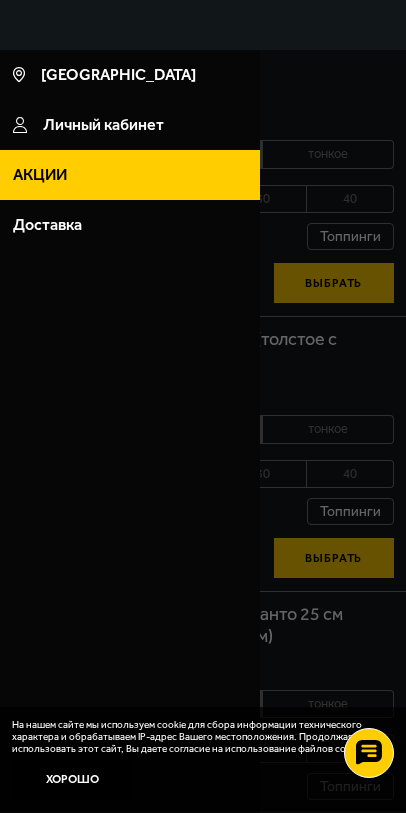 click at bounding box center [203, 456] 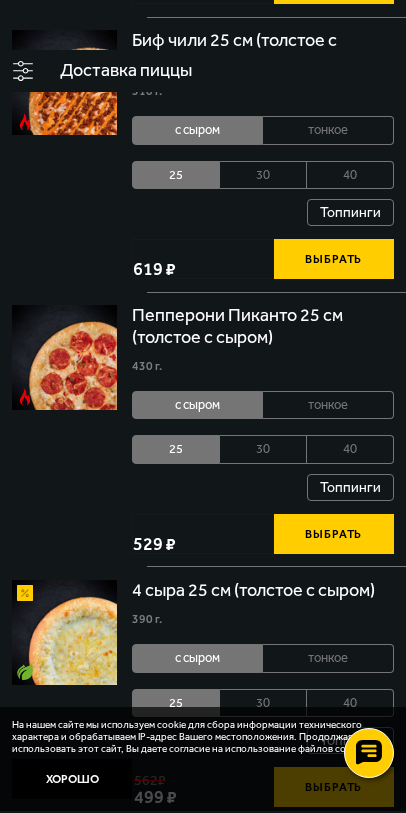 scroll, scrollTop: 300, scrollLeft: 0, axis: vertical 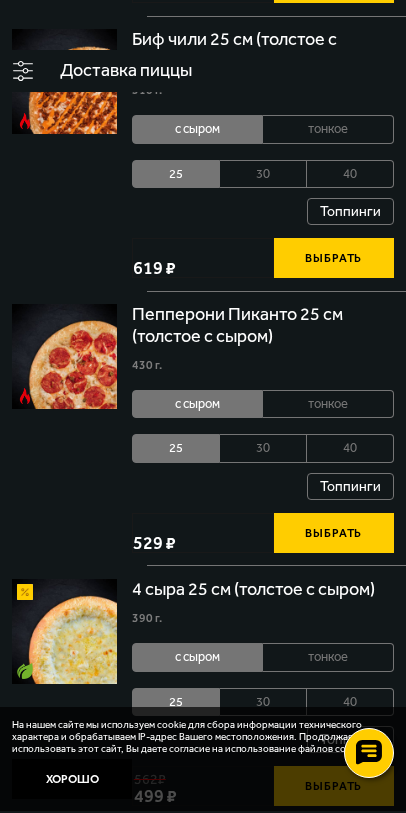click on "тонкое" at bounding box center [328, -146] 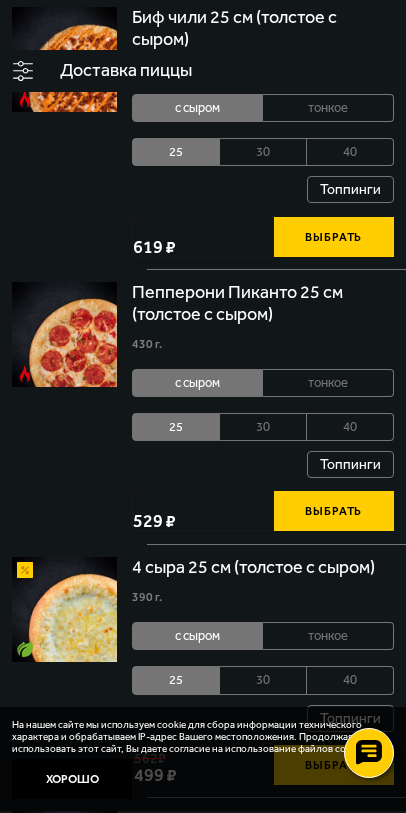 click at bounding box center [0, 0] 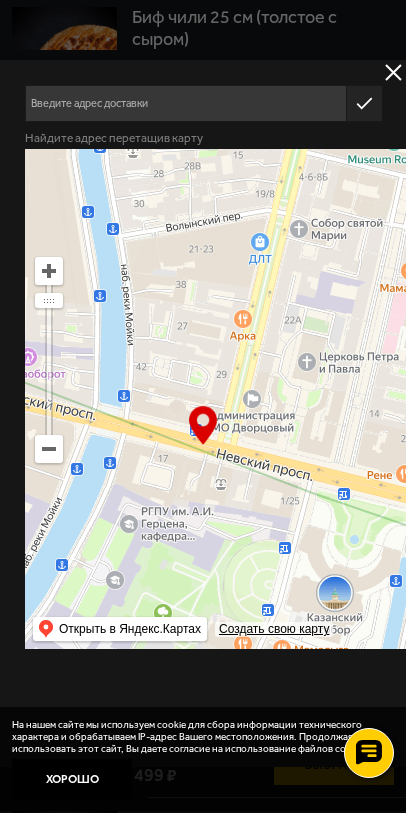 drag, startPoint x: 1939, startPoint y: 529, endPoint x: 1406, endPoint y: 283, distance: 587.03064 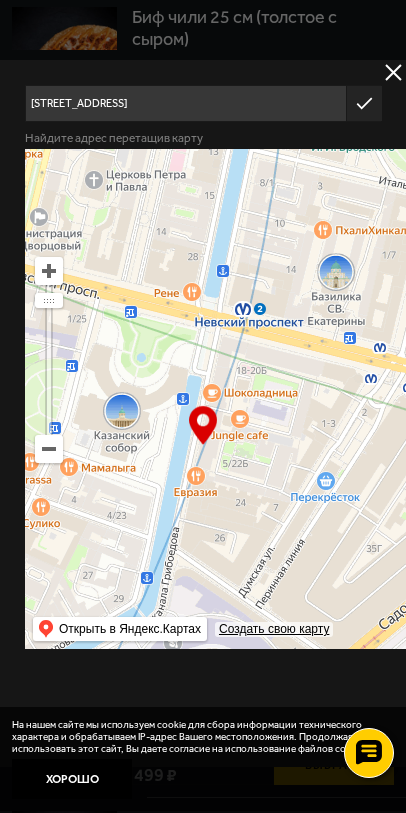 drag, startPoint x: 1861, startPoint y: 559, endPoint x: 1590, endPoint y: 237, distance: 420.8622 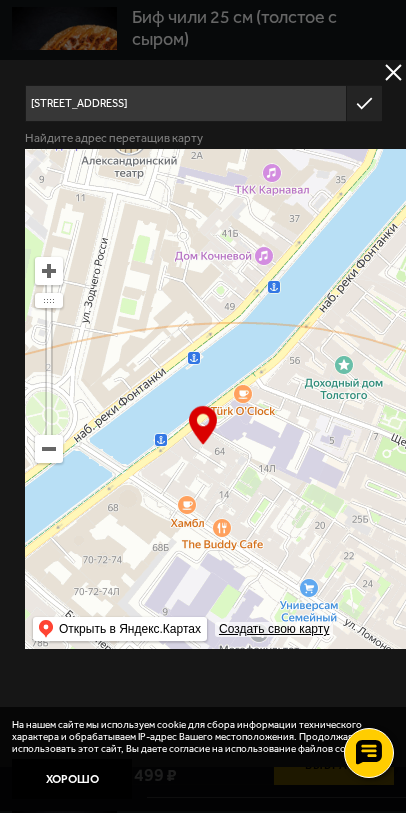 drag, startPoint x: 1979, startPoint y: 500, endPoint x: 1513, endPoint y: 509, distance: 466.0869 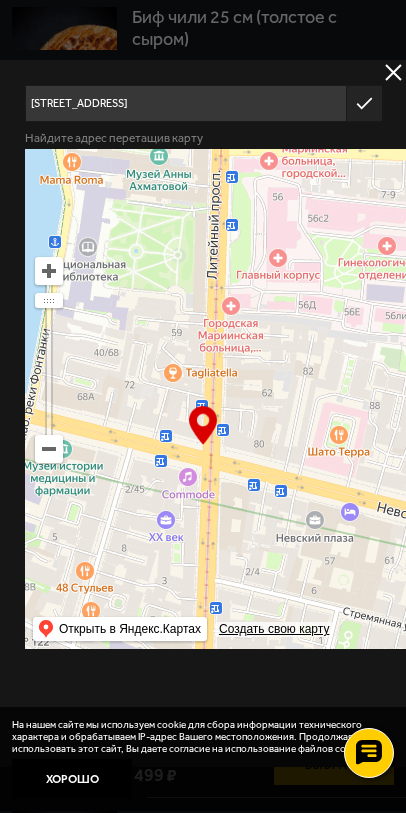 drag, startPoint x: 1982, startPoint y: 428, endPoint x: 1499, endPoint y: 299, distance: 499.93 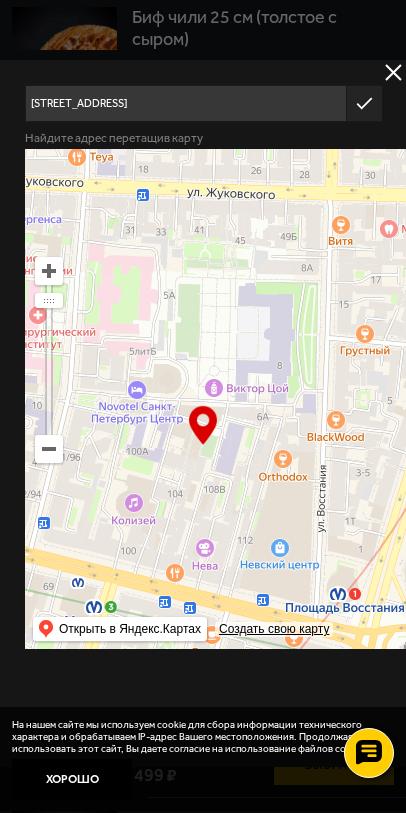 drag, startPoint x: 1881, startPoint y: 586, endPoint x: 1310, endPoint y: 523, distance: 574.46497 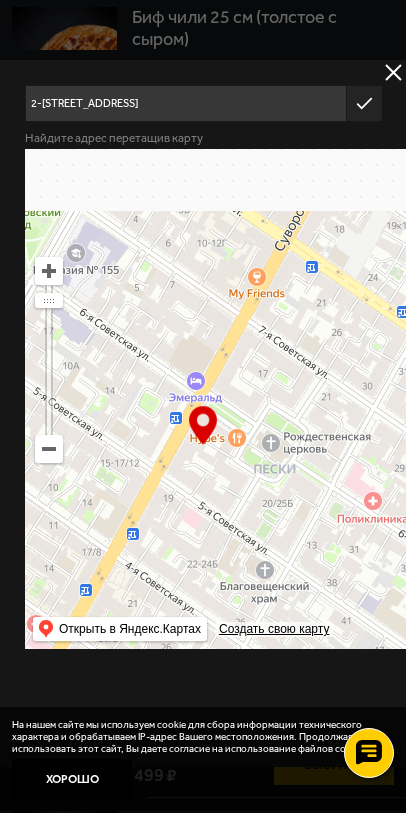 drag, startPoint x: 1914, startPoint y: 341, endPoint x: 1562, endPoint y: 673, distance: 483.86774 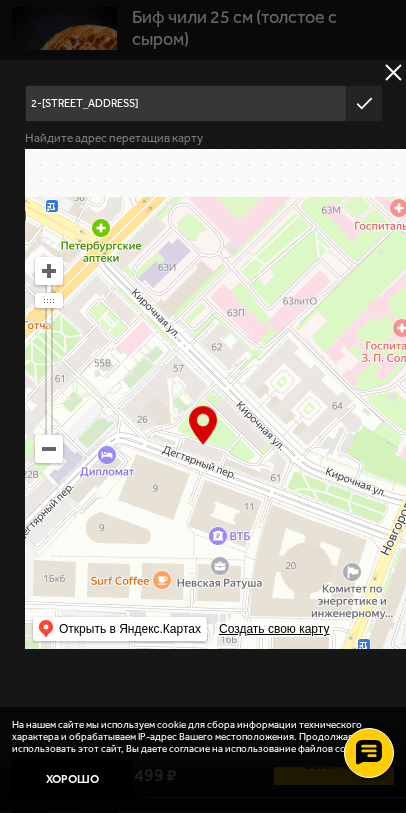 drag, startPoint x: 1960, startPoint y: 393, endPoint x: 1309, endPoint y: 646, distance: 698.43396 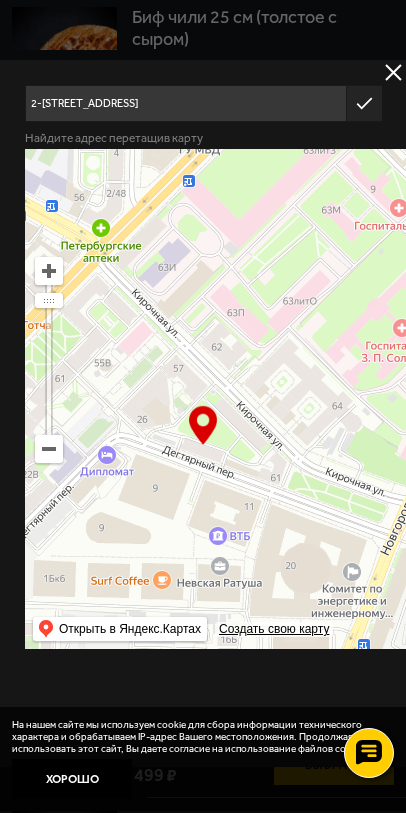 click on "… © Яндекс   Условия использования Открыть в Яндекс.Картах Создать свою карту" at bounding box center [460, 399] 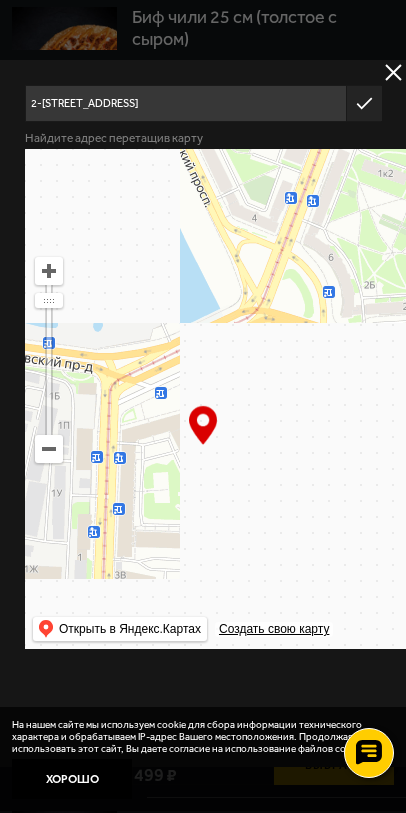 drag, startPoint x: 2038, startPoint y: 365, endPoint x: 1260, endPoint y: 512, distance: 791.76575 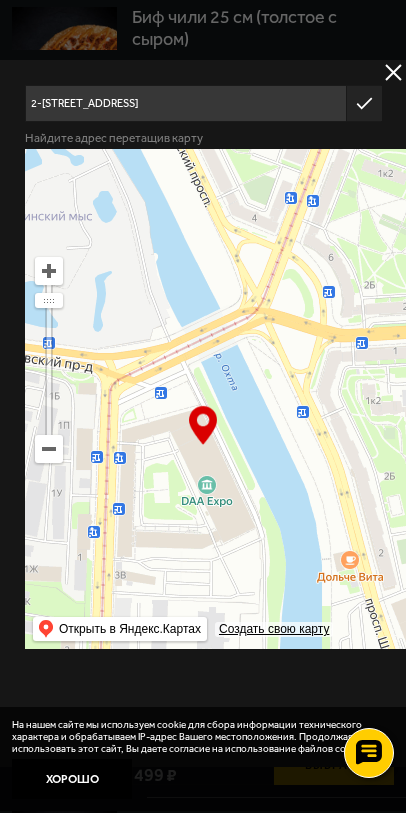 click on "[GEOGRAPHIC_DATA] Все Акции Доставка Личный кабинет Акции Доставка Доставить по адресу: Войти 0  руб. 0  шт. [GEOGRAPHIC_DATA] Все Акции Доставка Личный кабинет [STREET_ADDRESS] Это мой адрес Найдите адрес перетащив карту … © Яндекс   Условия использования Открыть в Яндекс.Картах Создать свою карту Доставка пиццы Сначала популярные Все Новинки Акции Пожелания Острое блюдо Вегетарианское блюдо цыпленок лук репчатый салат айсберг томаты огурец моцарелла сливочно-чесночный соус кетчуп сыр пармезан (на борт) фарш говяжий паприка пепперони" at bounding box center (203, 4234) 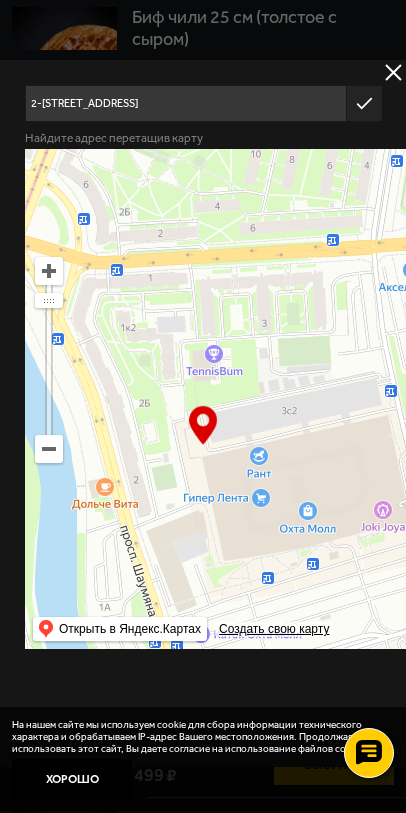 drag, startPoint x: 1766, startPoint y: 505, endPoint x: 1762, endPoint y: 160, distance: 345.0232 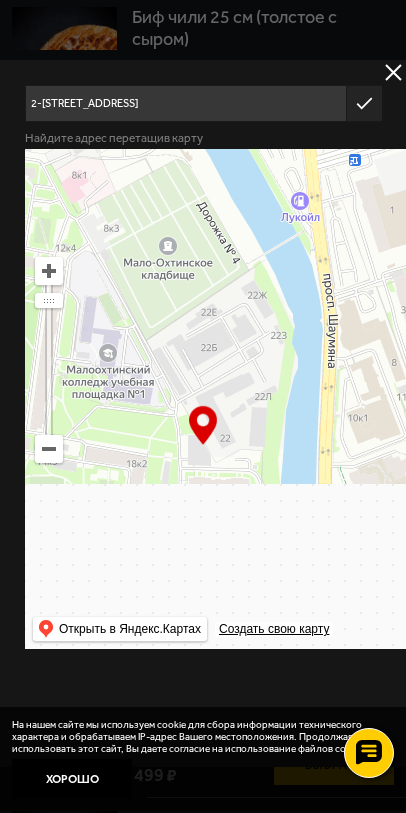 drag, startPoint x: 1771, startPoint y: 451, endPoint x: 1621, endPoint y: 168, distance: 320.29517 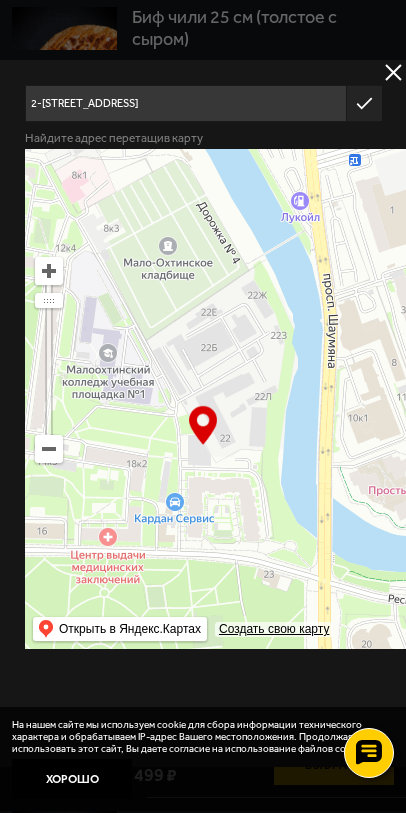 click at bounding box center [460, 399] 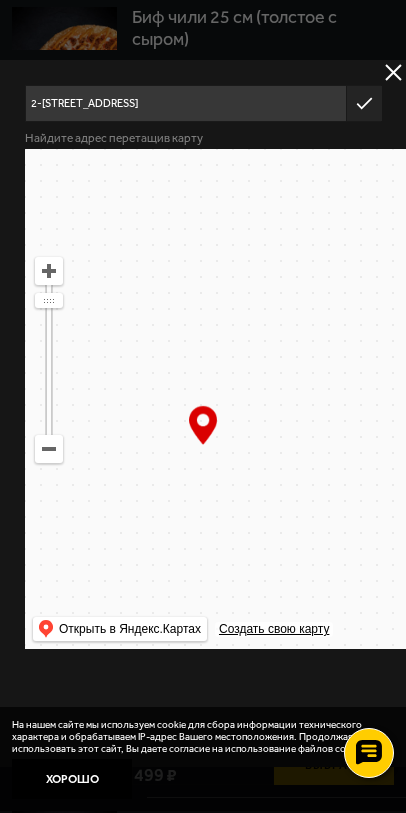 drag, startPoint x: 1656, startPoint y: 400, endPoint x: 1432, endPoint y: 575, distance: 284.25516 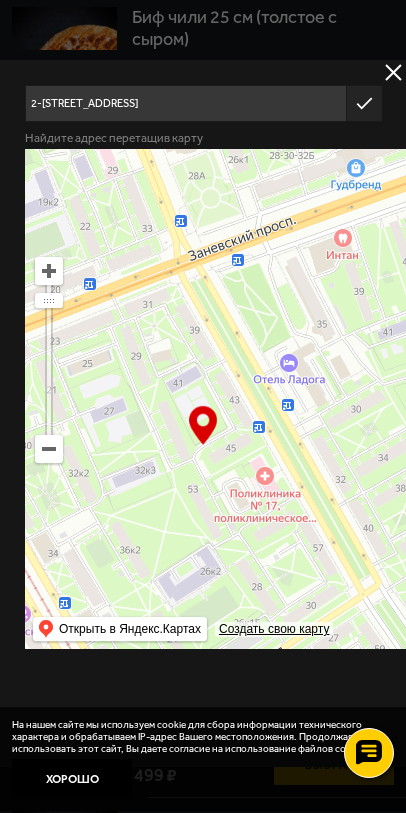 click at bounding box center (460, 399) 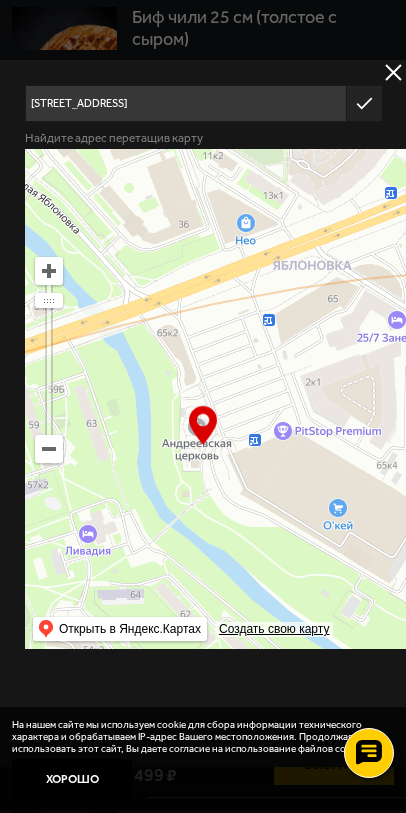 drag, startPoint x: 1708, startPoint y: 502, endPoint x: 1572, endPoint y: 200, distance: 331.2099 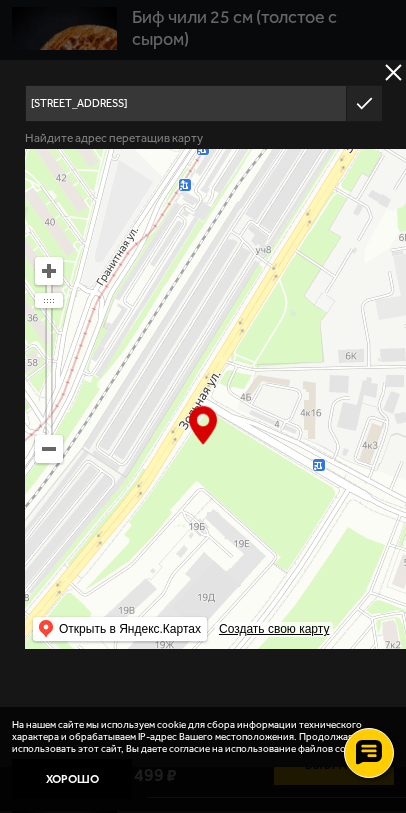 drag, startPoint x: 1759, startPoint y: 518, endPoint x: 1732, endPoint y: 174, distance: 345.05795 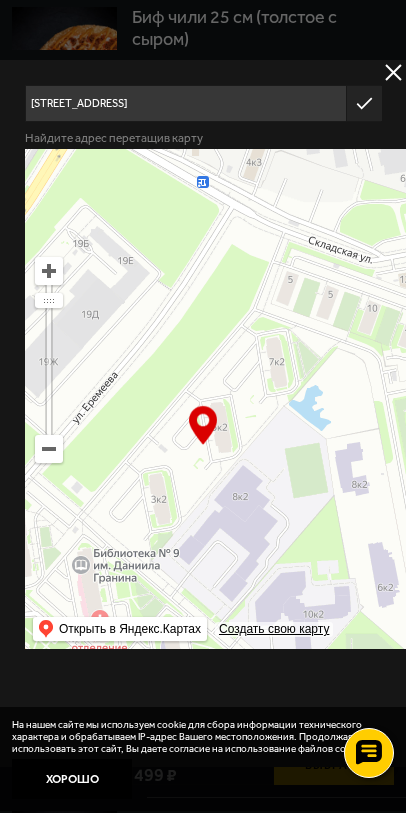 drag, startPoint x: 1751, startPoint y: 555, endPoint x: 1860, endPoint y: 266, distance: 308.87213 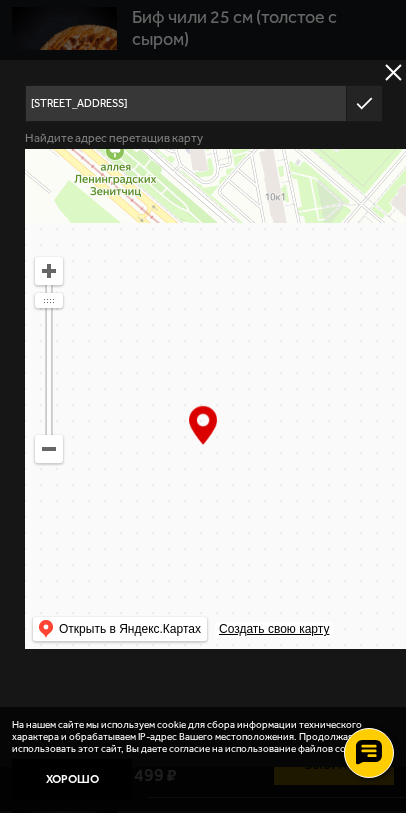 drag, startPoint x: 1808, startPoint y: 520, endPoint x: 1692, endPoint y: 267, distance: 278.32535 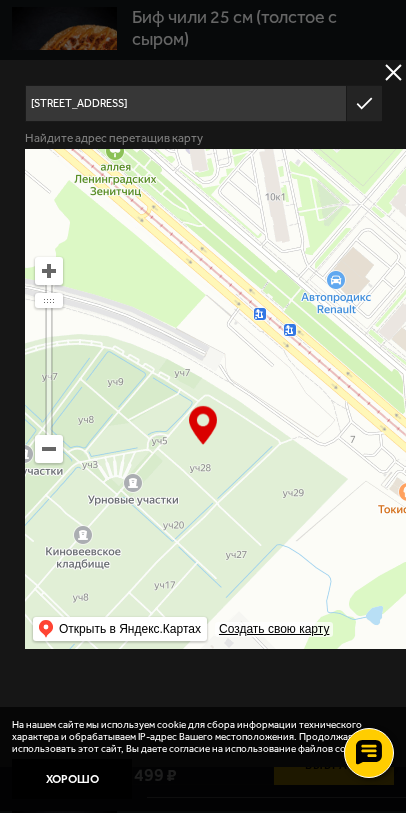 click at bounding box center [460, 399] 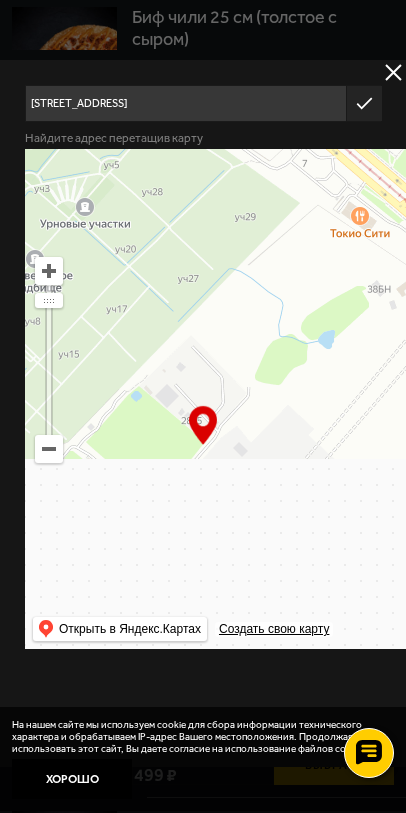 drag, startPoint x: 1721, startPoint y: 623, endPoint x: 2011, endPoint y: 344, distance: 402.41895 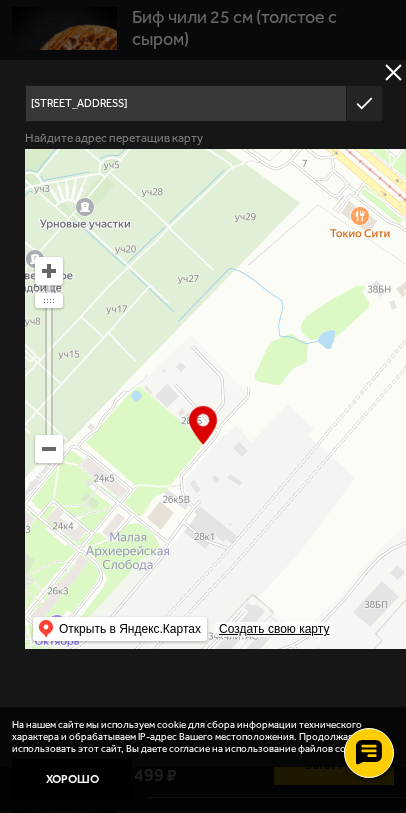 click at bounding box center [460, 399] 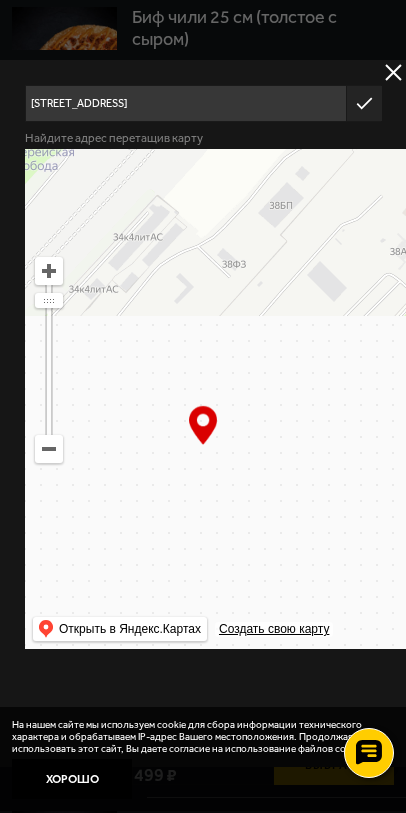 drag, startPoint x: 1871, startPoint y: 478, endPoint x: 1384, endPoint y: 570, distance: 495.61377 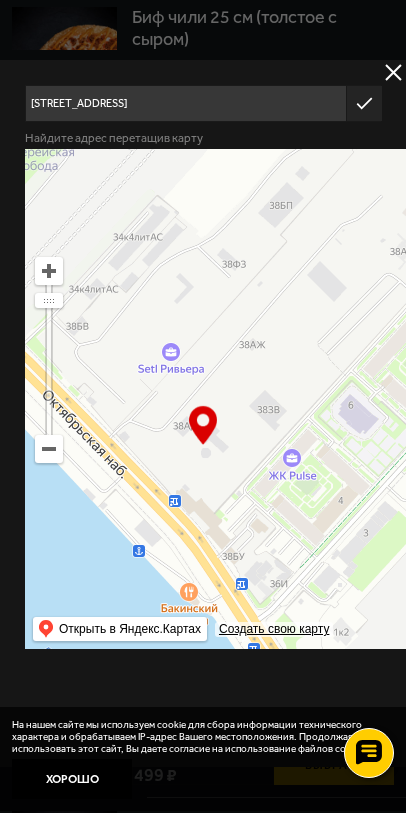 click at bounding box center (460, 399) 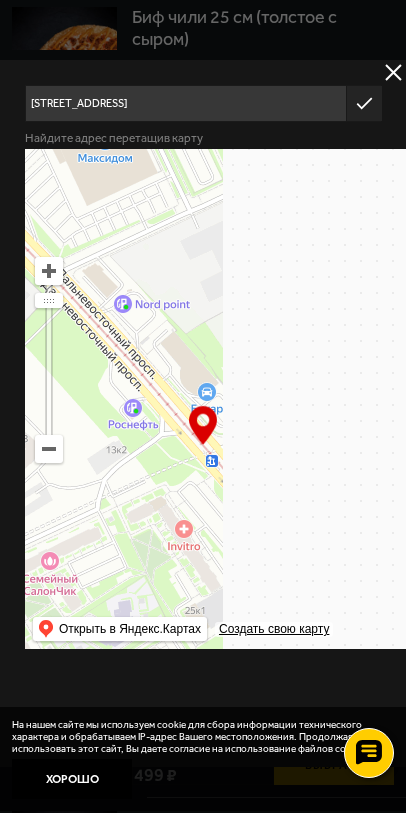 drag, startPoint x: 1925, startPoint y: 522, endPoint x: 1564, endPoint y: 227, distance: 466.20383 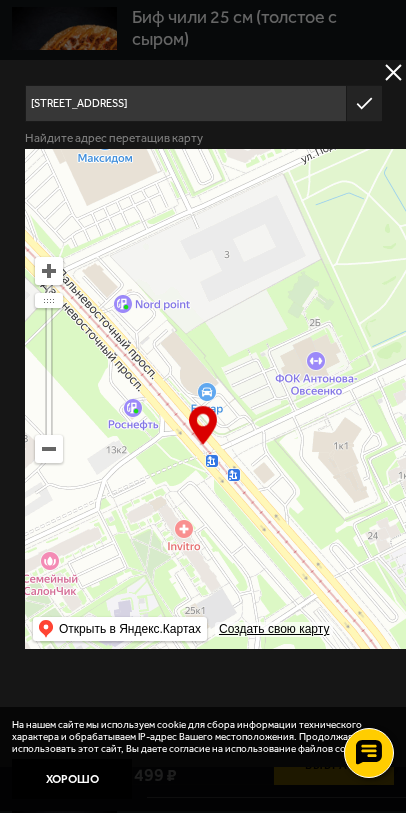 click at bounding box center (460, 399) 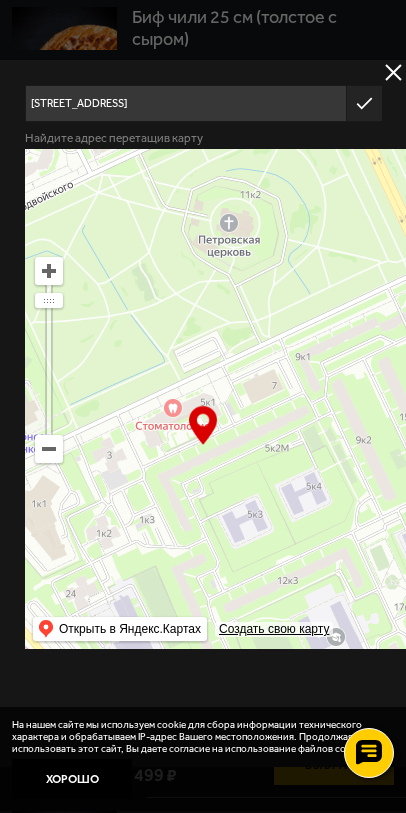 drag, startPoint x: 1946, startPoint y: 514, endPoint x: 1644, endPoint y: 572, distance: 307.5191 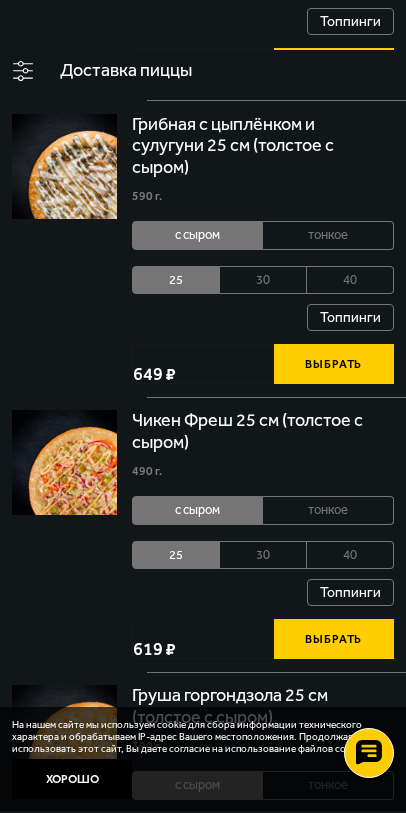 scroll, scrollTop: 1300, scrollLeft: 0, axis: vertical 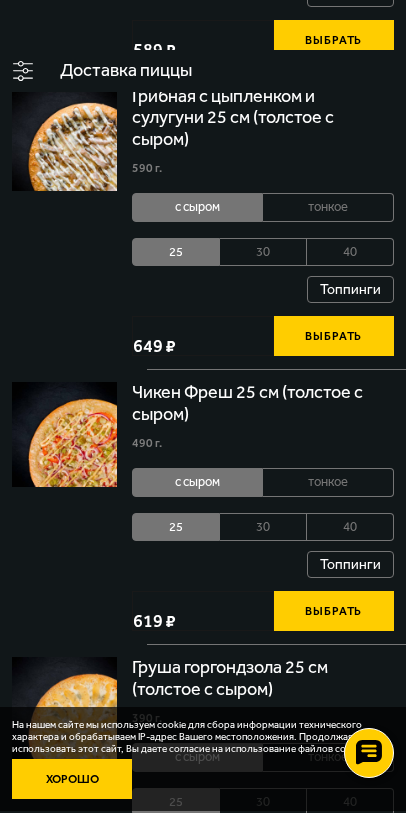 click on "Хорошо" at bounding box center [72, 779] 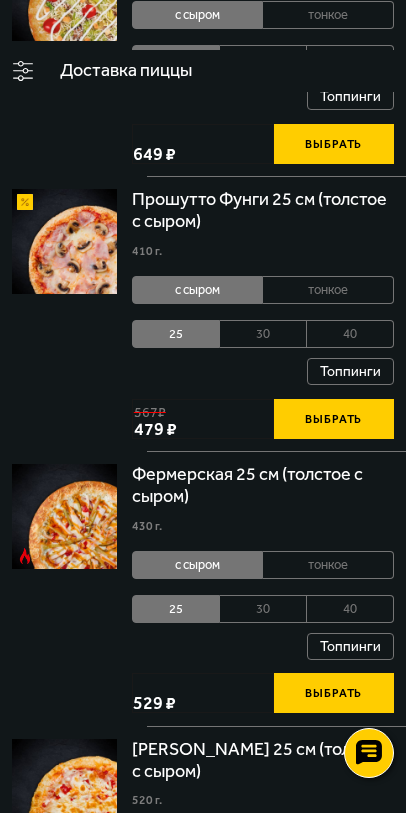 scroll, scrollTop: 2300, scrollLeft: 0, axis: vertical 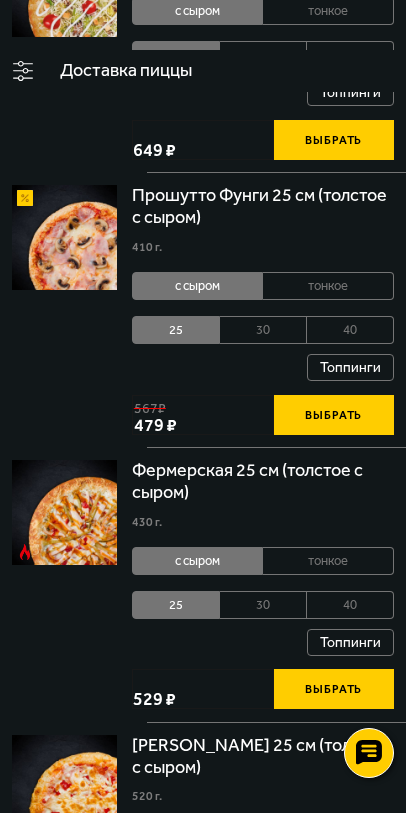 click on "тонкое" at bounding box center [328, 1385] 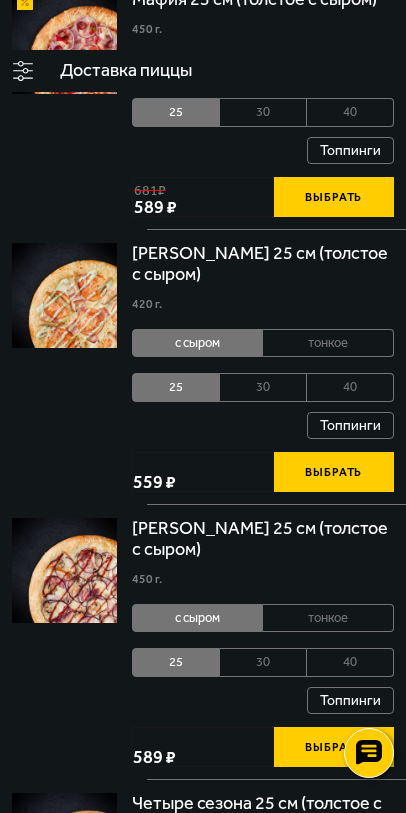 scroll, scrollTop: 4400, scrollLeft: 0, axis: vertical 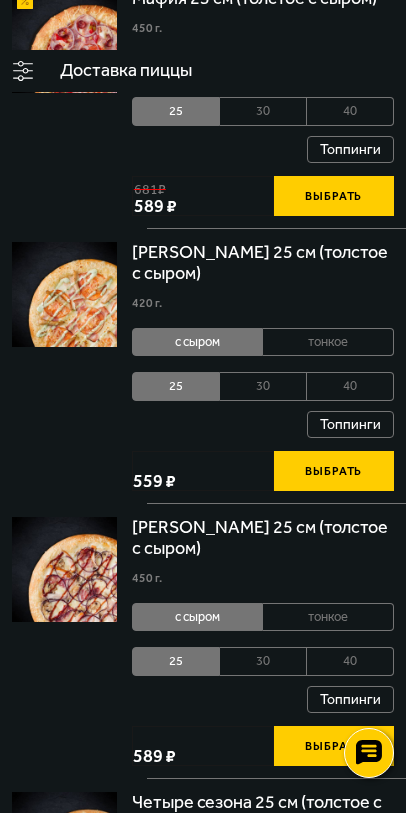 click on "тонкое" at bounding box center (328, 1145) 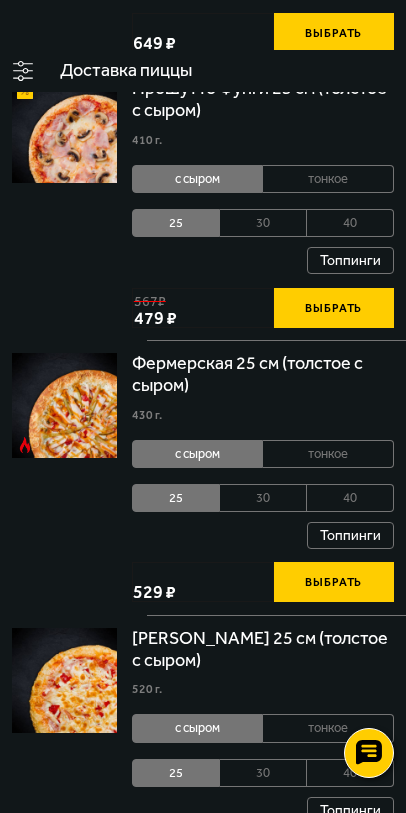 scroll, scrollTop: 2400, scrollLeft: 0, axis: vertical 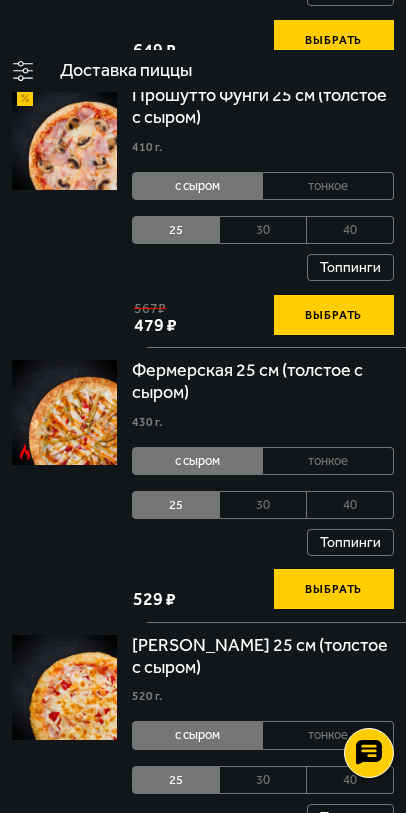click on "Выбрать" at bounding box center [334, 1393] 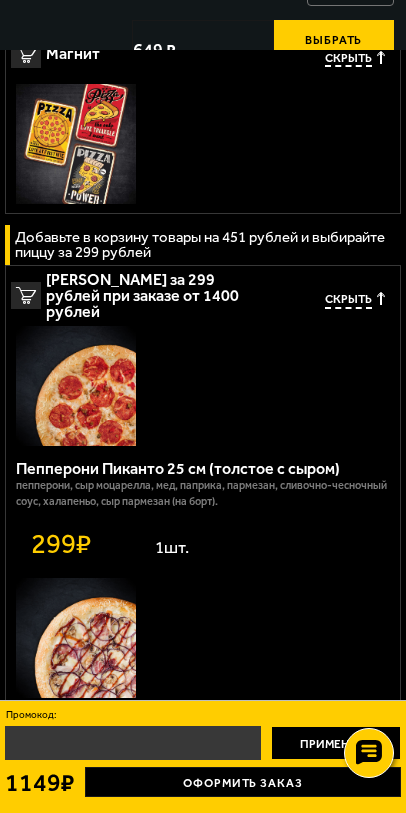 scroll, scrollTop: 400, scrollLeft: 0, axis: vertical 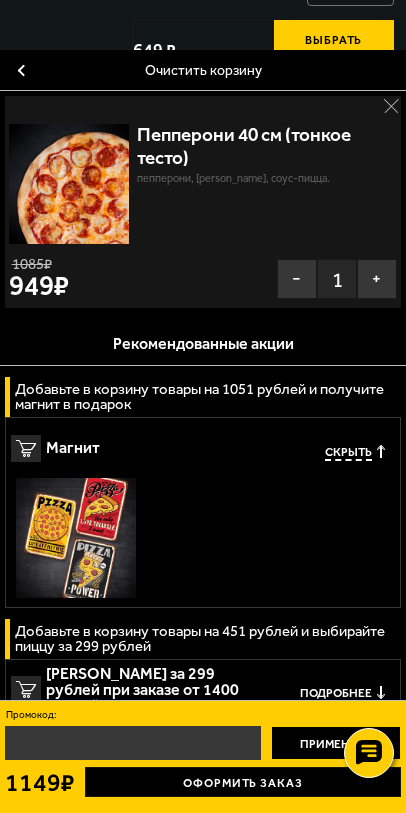 click on "Промокод:" at bounding box center (203, 715) 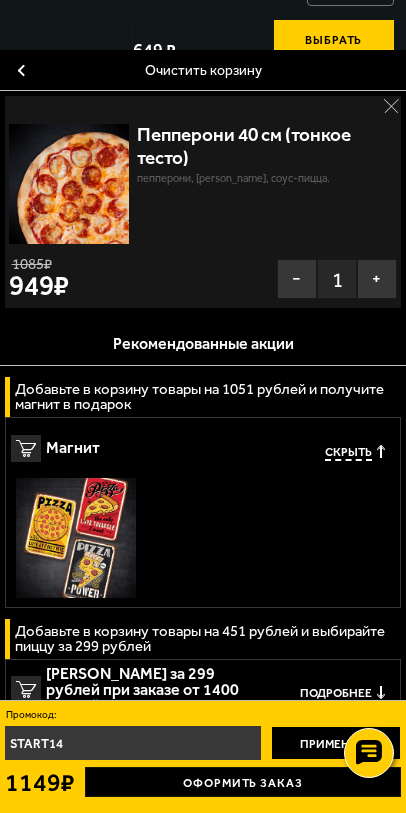type on "START14" 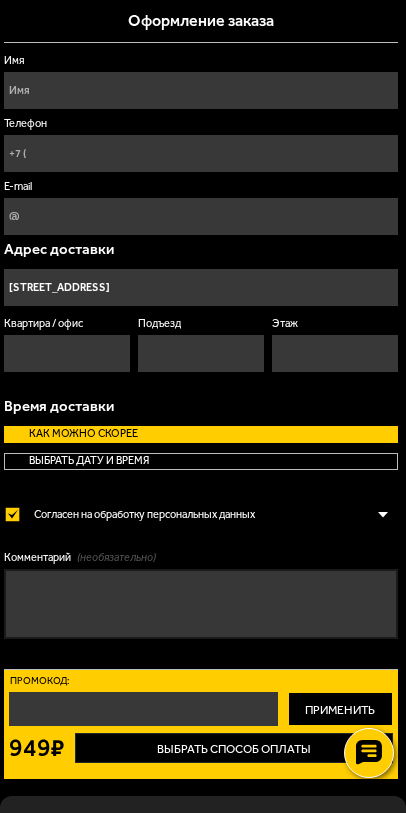 drag, startPoint x: 1179, startPoint y: 694, endPoint x: 1194, endPoint y: 691, distance: 15.297058 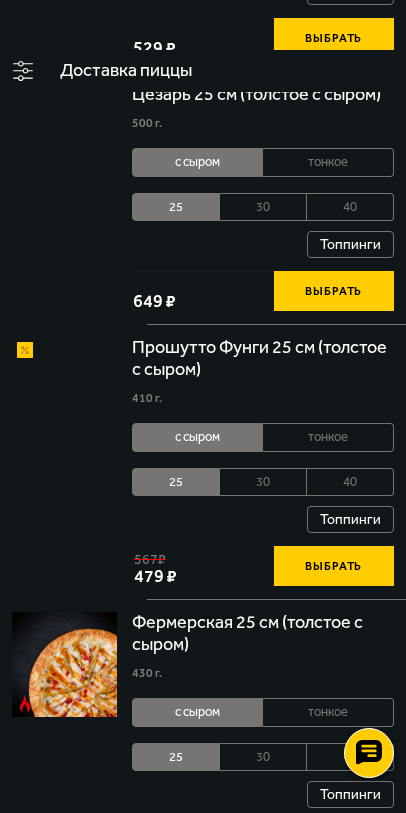 scroll, scrollTop: 1700, scrollLeft: 0, axis: vertical 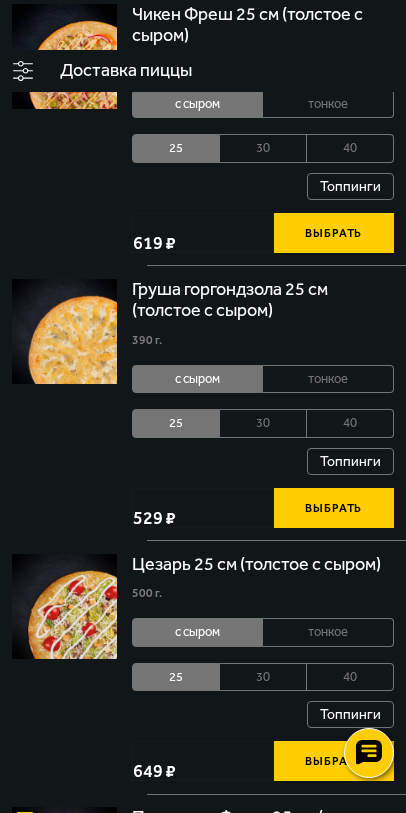 click on "1 949  руб. 1  шт." at bounding box center [0, 0] 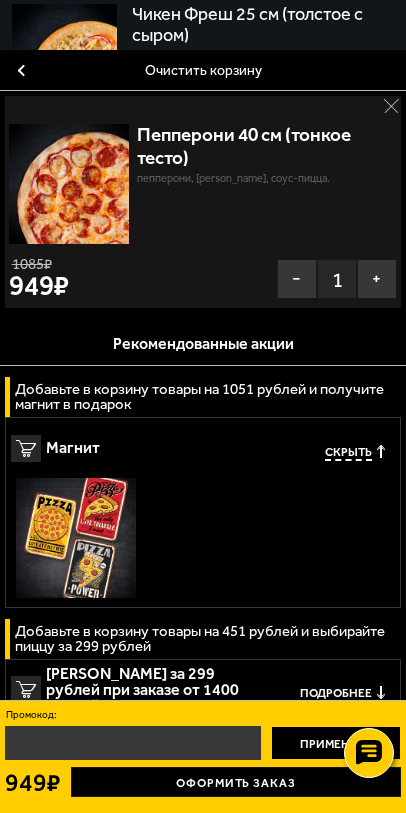 click on "Промокод: Применить" at bounding box center (203, 738) 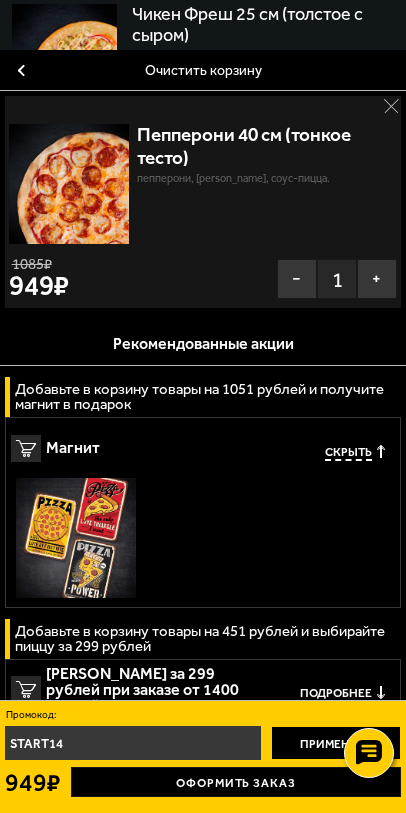 type on "START14" 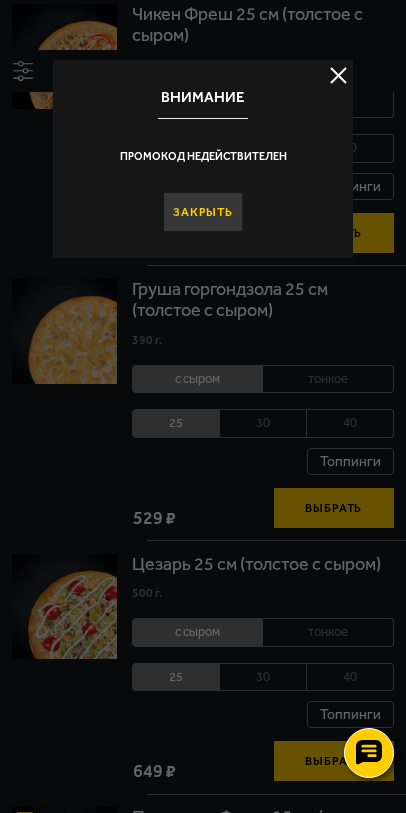 click on "Закрыть" at bounding box center [203, 212] 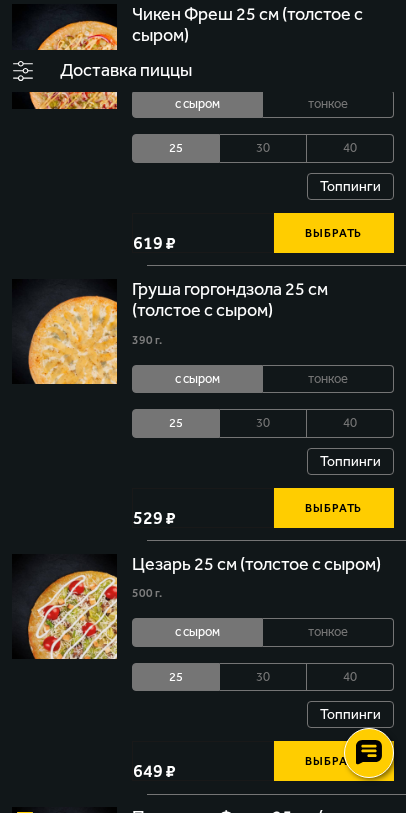 click on "949  руб." at bounding box center (0, 0) 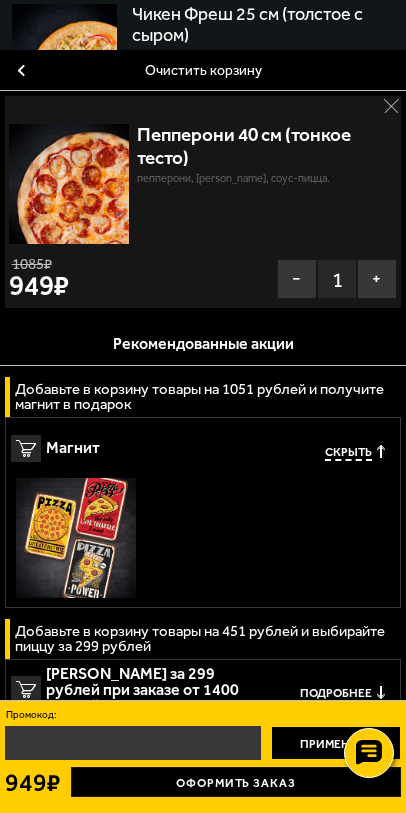 click on "Оформить заказ" at bounding box center [236, 782] 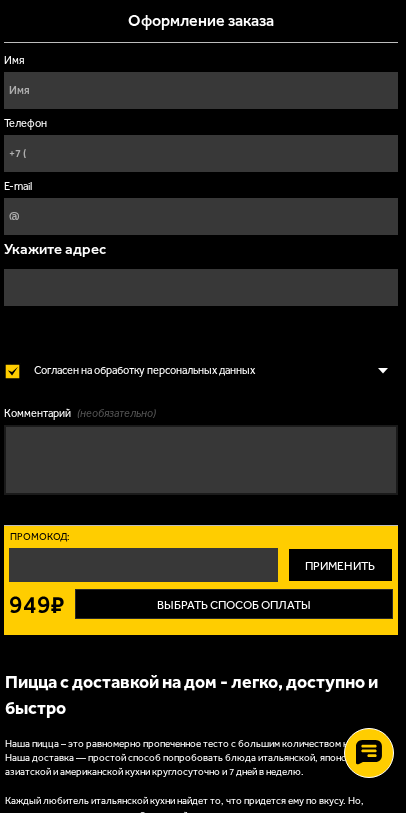 type on "[STREET_ADDRESS]" 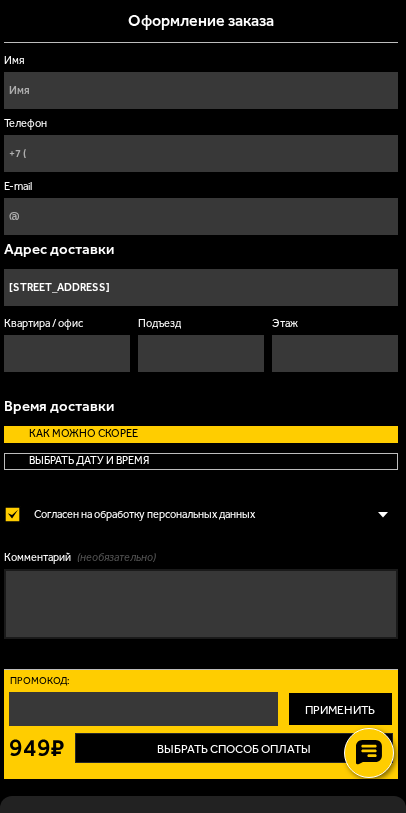 click on "Имя" at bounding box center (200, 90) 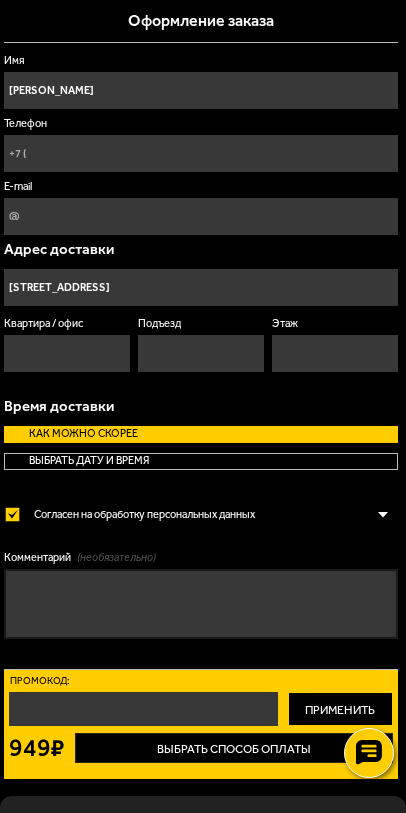 type on "[PHONE_NUMBER]" 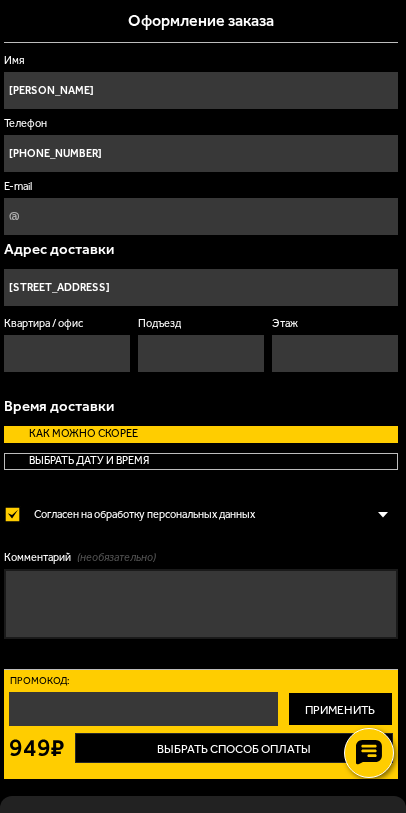 type on "[DOMAIN_NAME][EMAIL_ADDRESS][DOMAIN_NAME]" 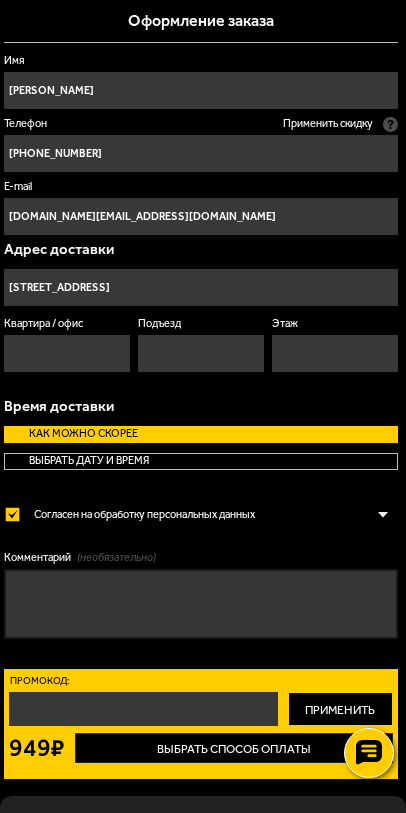 click on "18:15" at bounding box center (0, 0) 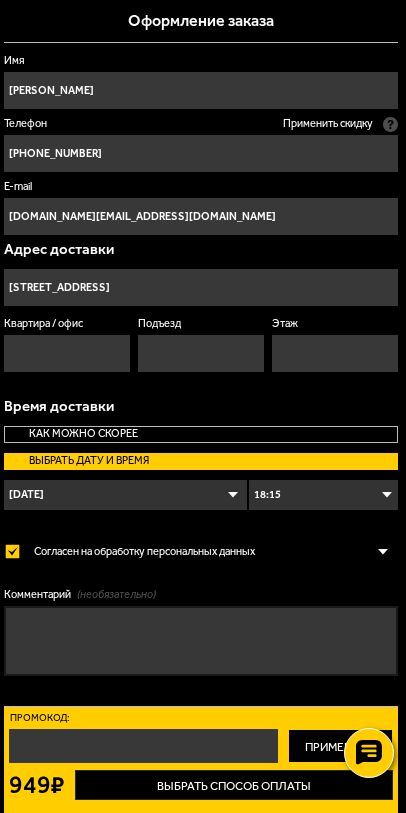 click on "18:15" at bounding box center (0, 0) 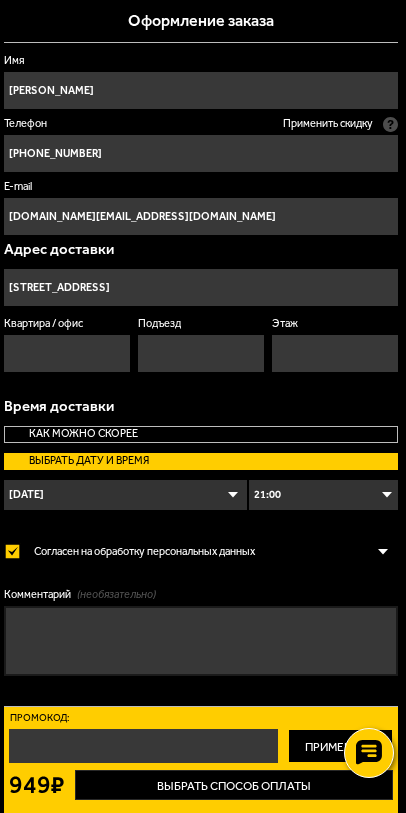 click on "Квартира / офис" at bounding box center (67, 353) 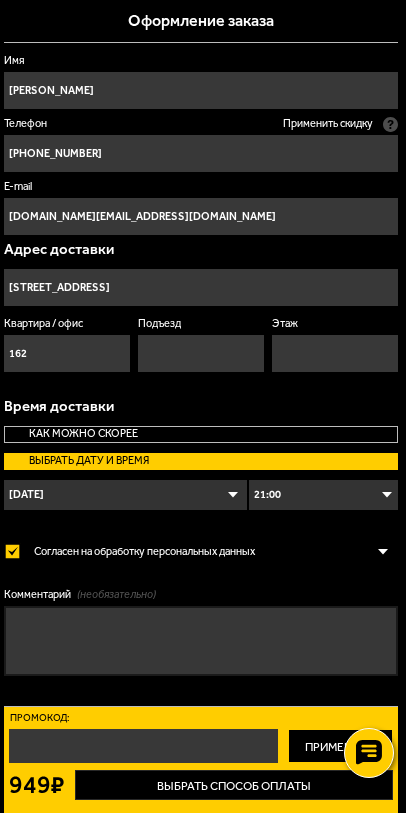 type on "162" 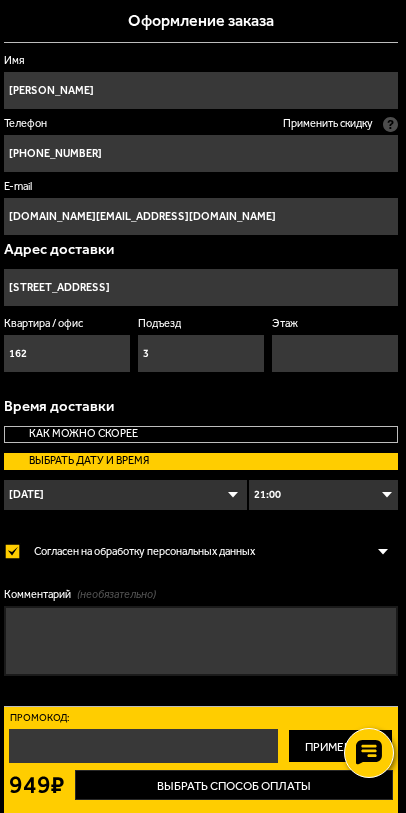 type on "3" 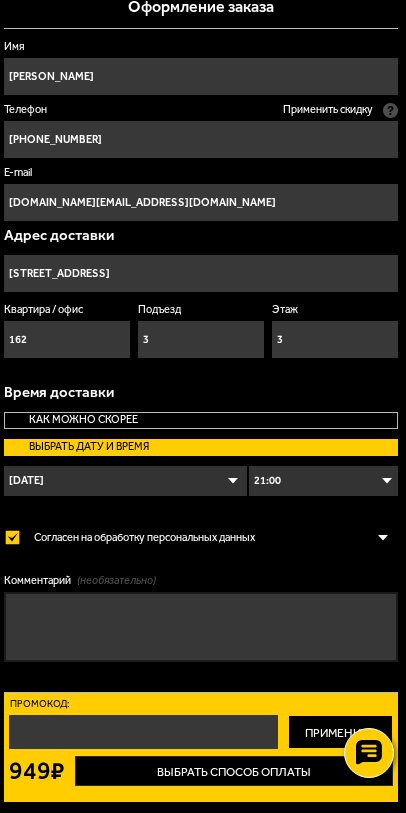 scroll, scrollTop: 0, scrollLeft: 0, axis: both 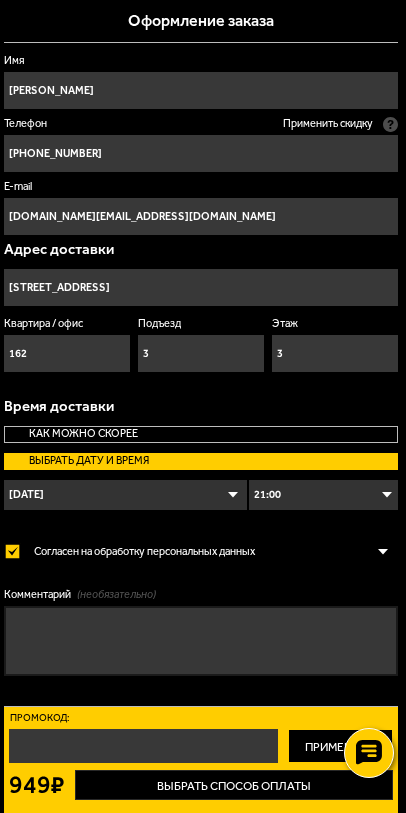 type on "3" 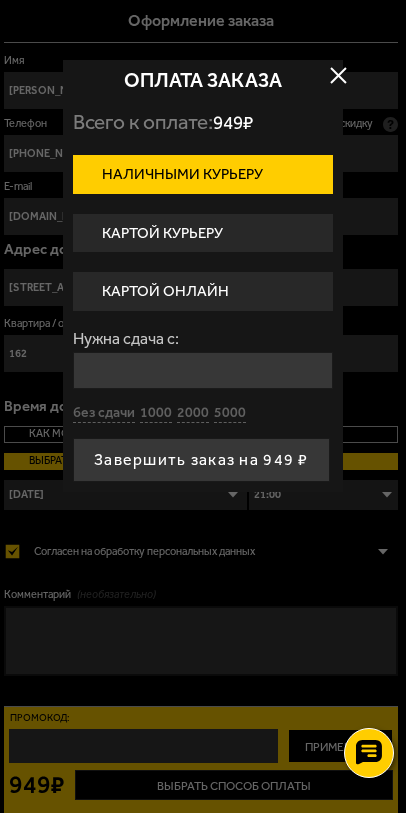click on "Картой курьеру" at bounding box center (203, 233) 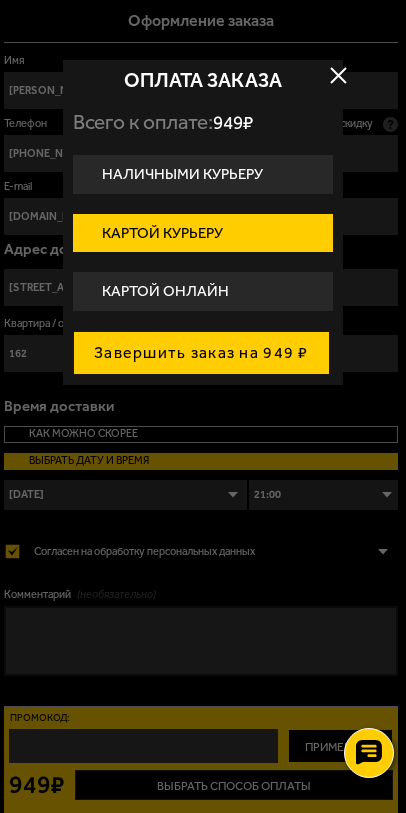 click on "Завершить заказ на 949 ₽" at bounding box center (201, 353) 